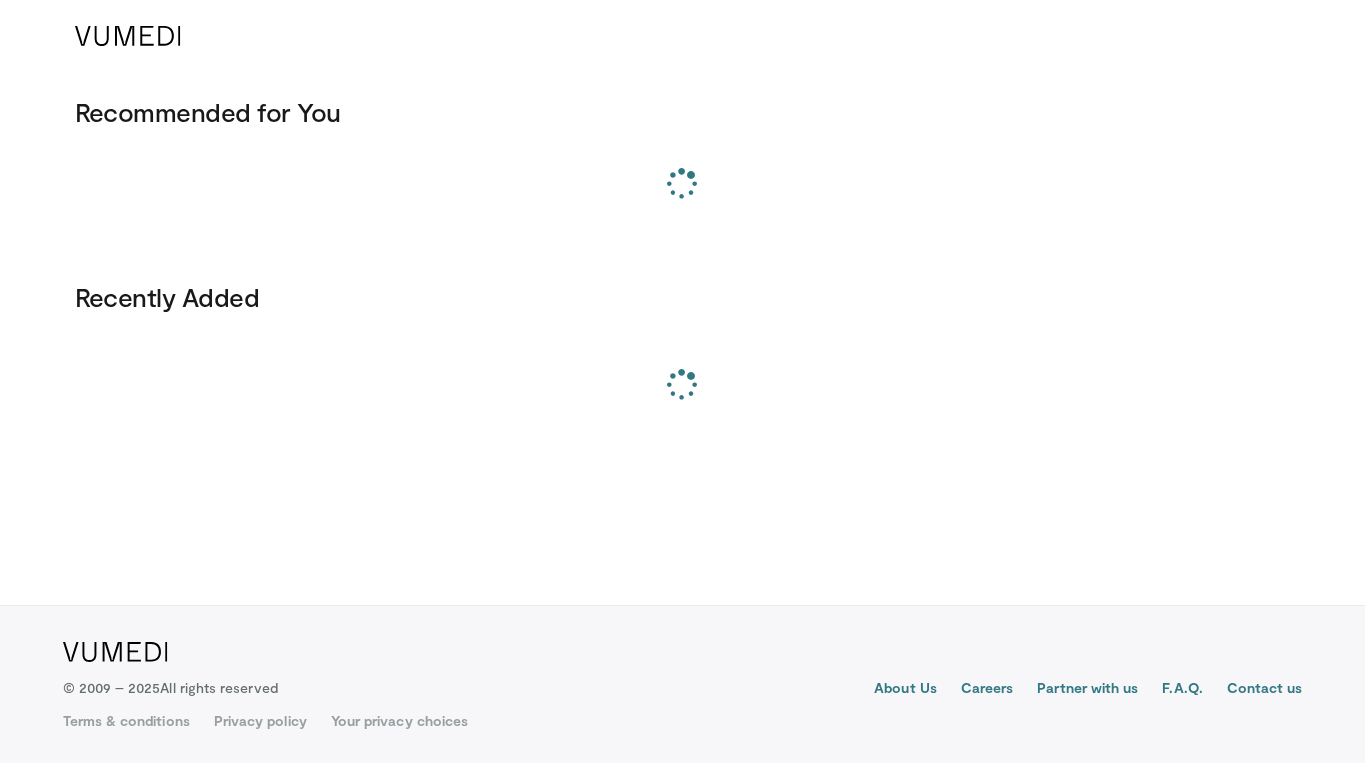 scroll, scrollTop: 0, scrollLeft: 0, axis: both 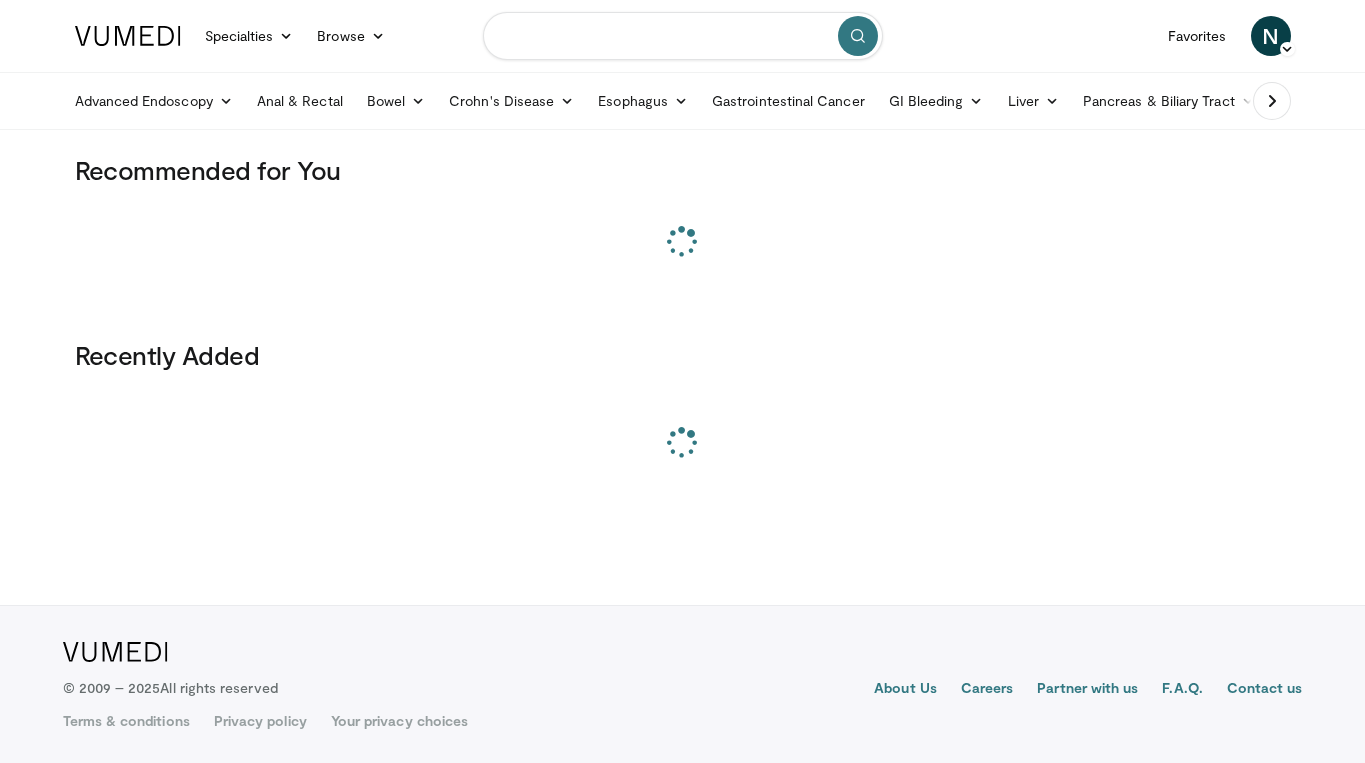 click at bounding box center [683, 36] 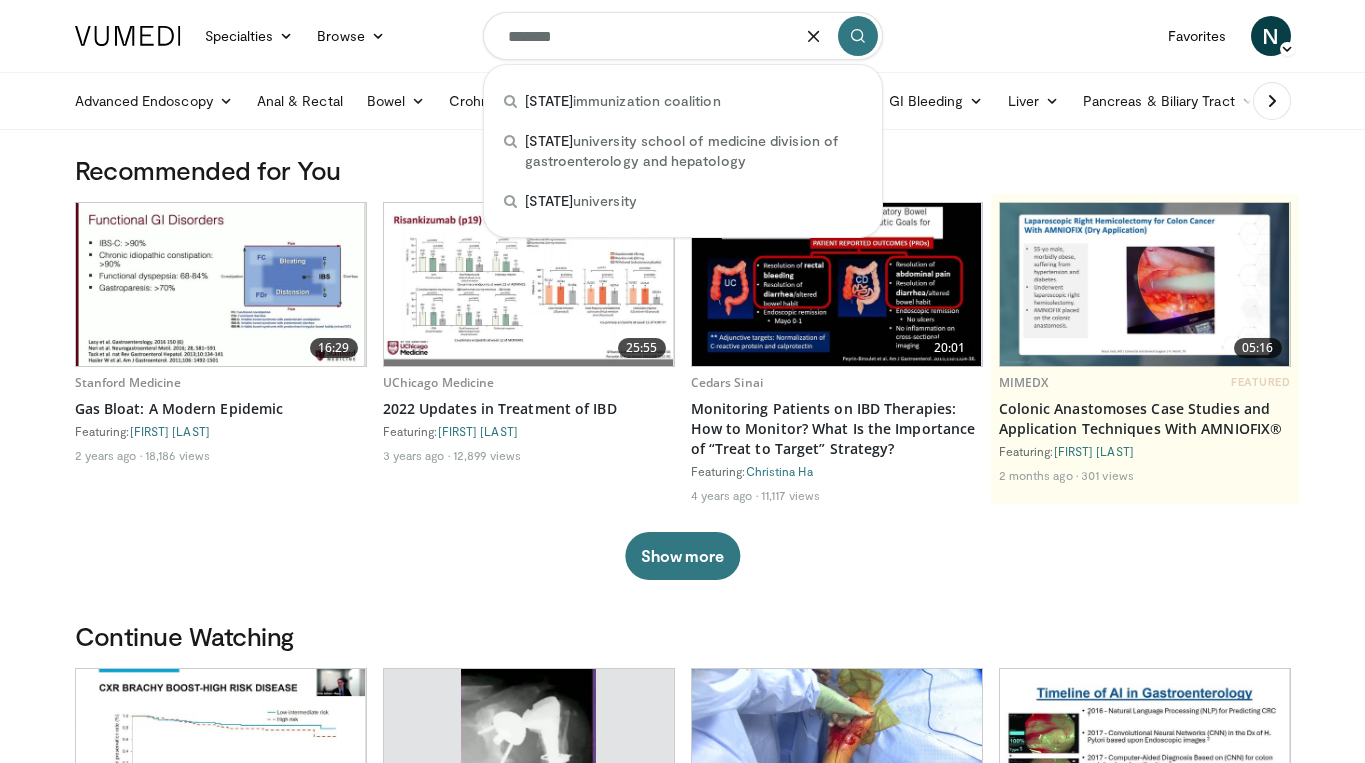 type on "*******" 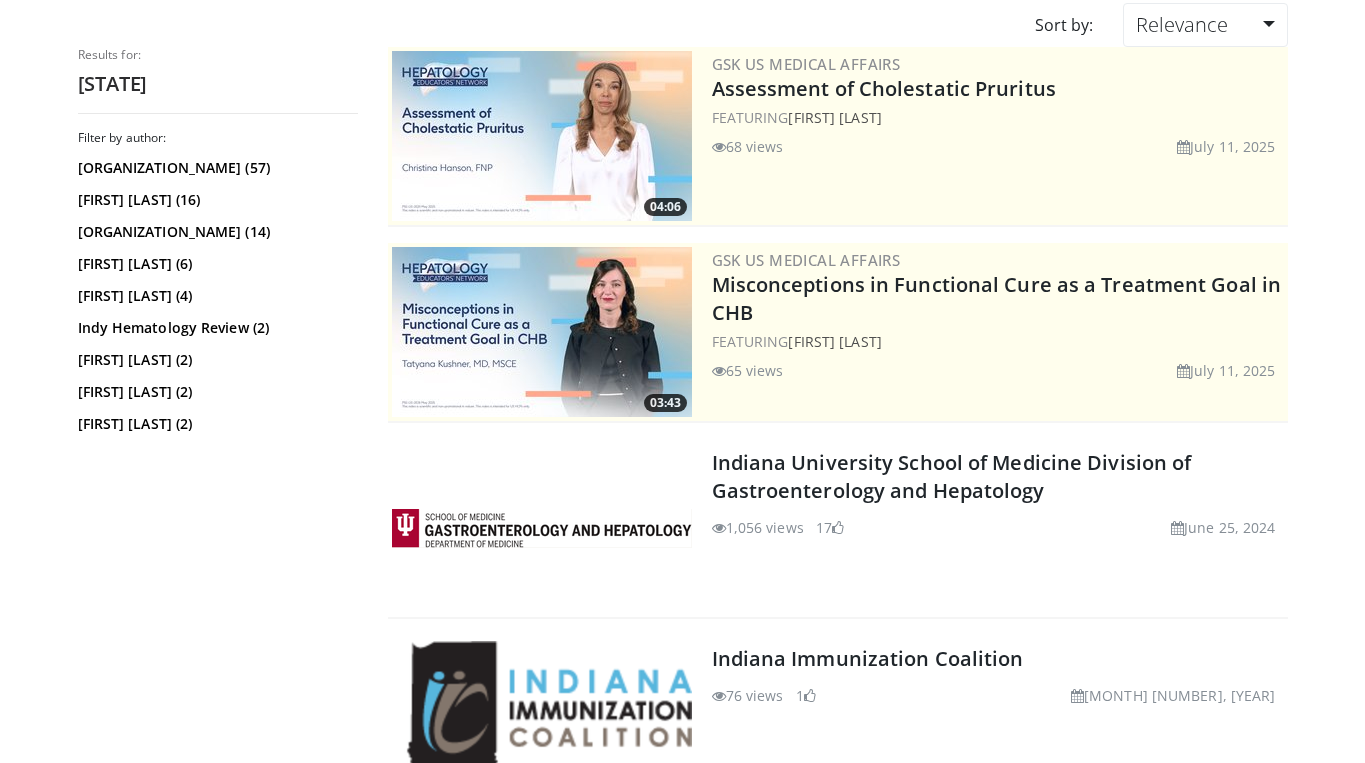 scroll, scrollTop: 181, scrollLeft: 0, axis: vertical 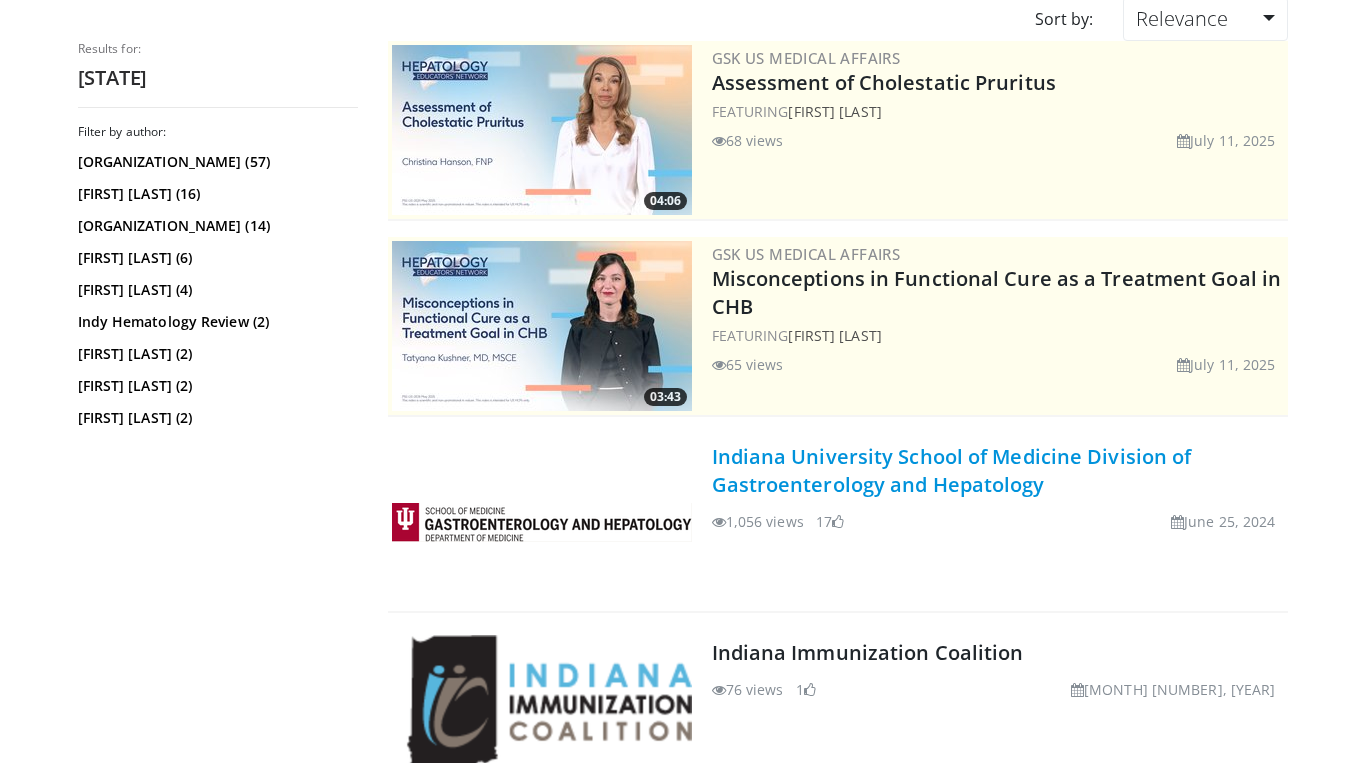 click on "Indiana University School of Medicine Division of Gastroenterology and Hepatology" at bounding box center [952, 470] 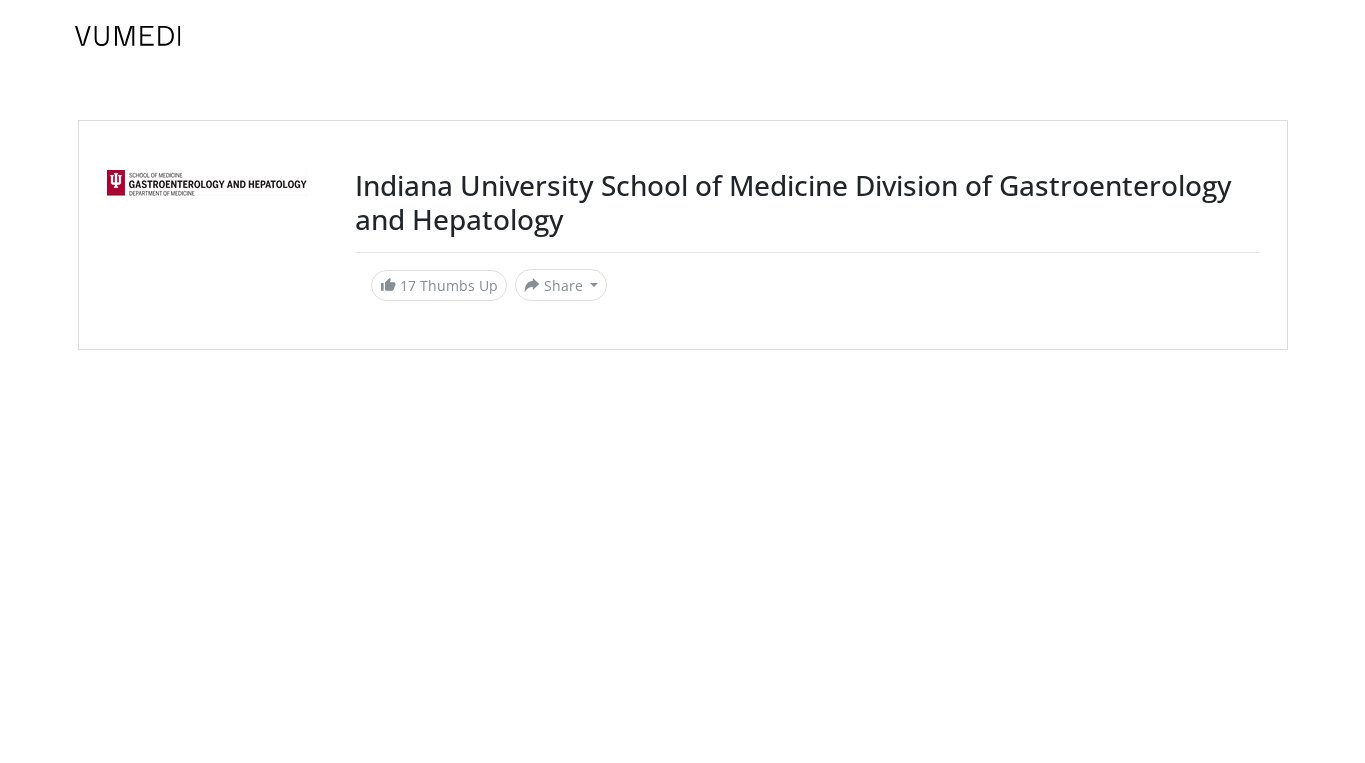 scroll, scrollTop: 0, scrollLeft: 0, axis: both 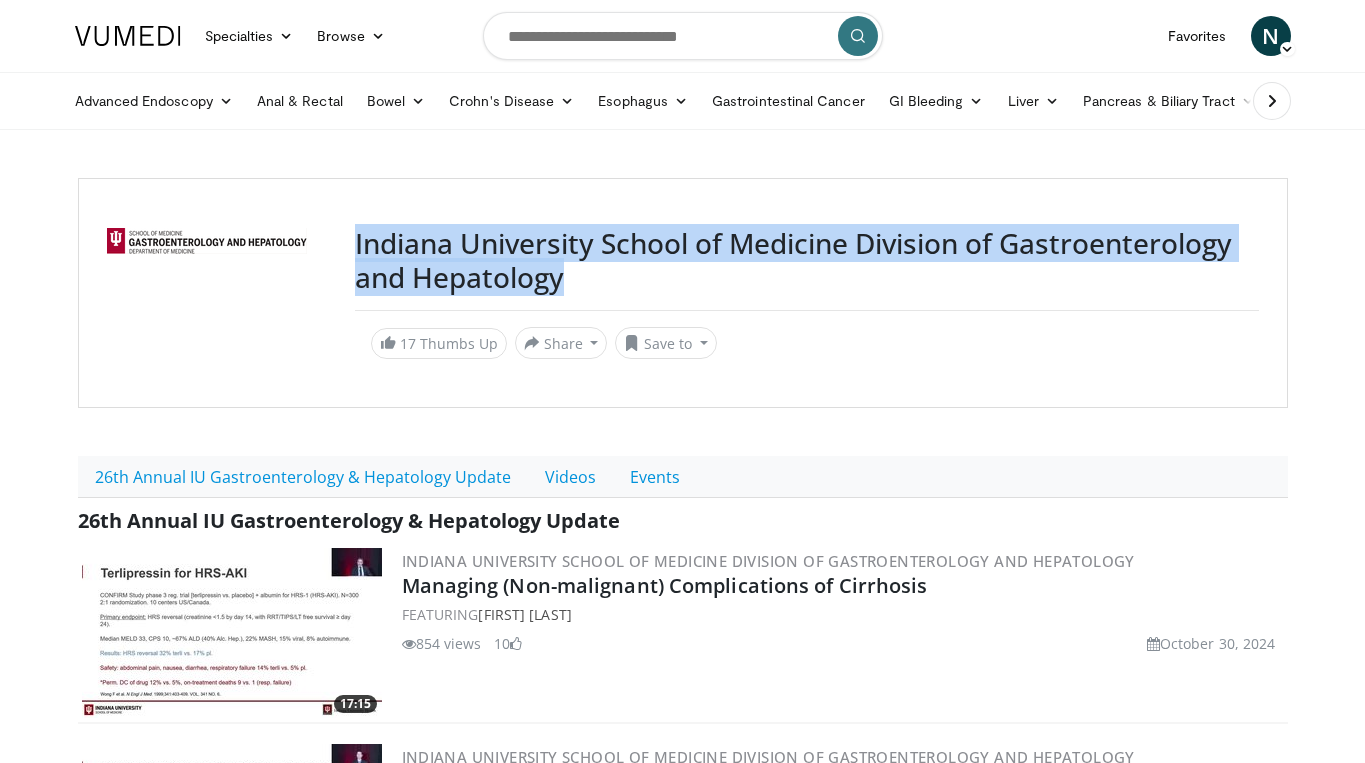 drag, startPoint x: 567, startPoint y: 279, endPoint x: 356, endPoint y: 250, distance: 212.98357 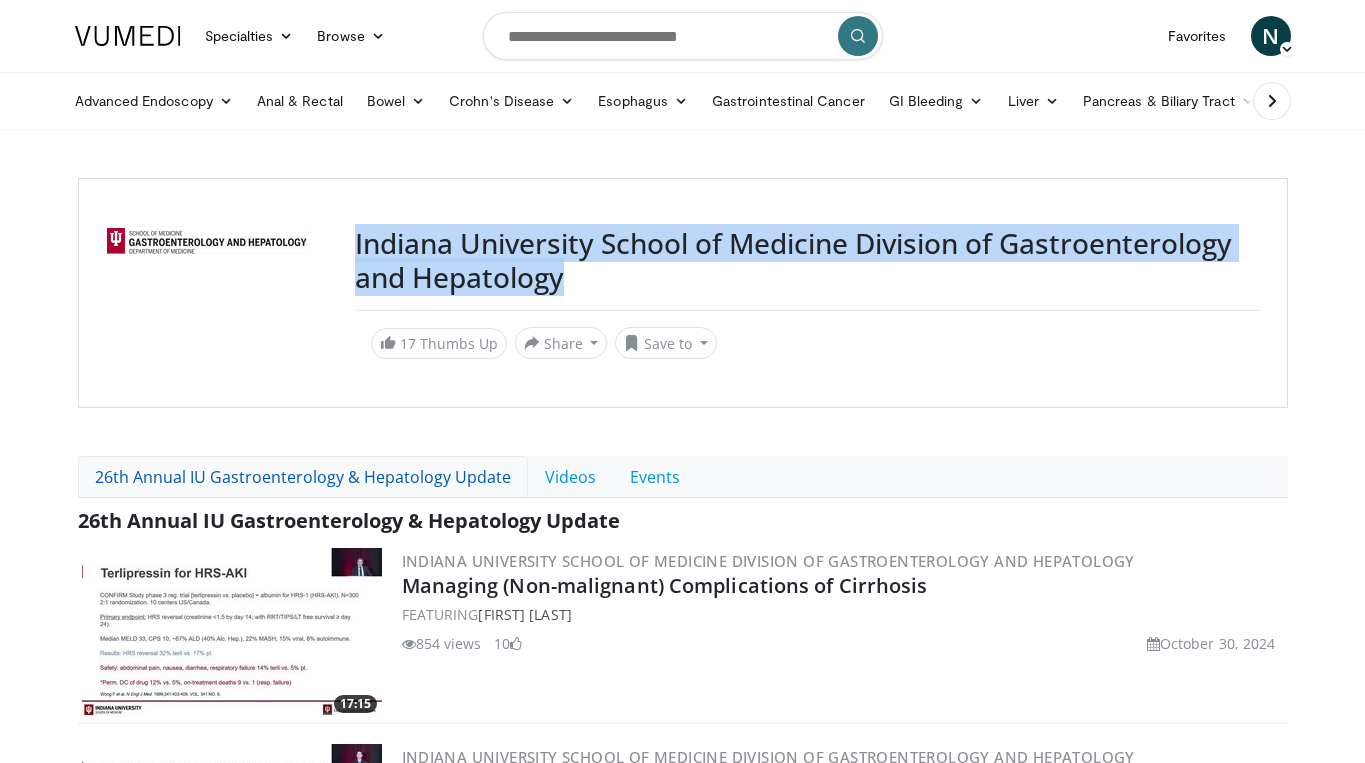 drag, startPoint x: 74, startPoint y: 477, endPoint x: 248, endPoint y: 493, distance: 174.73409 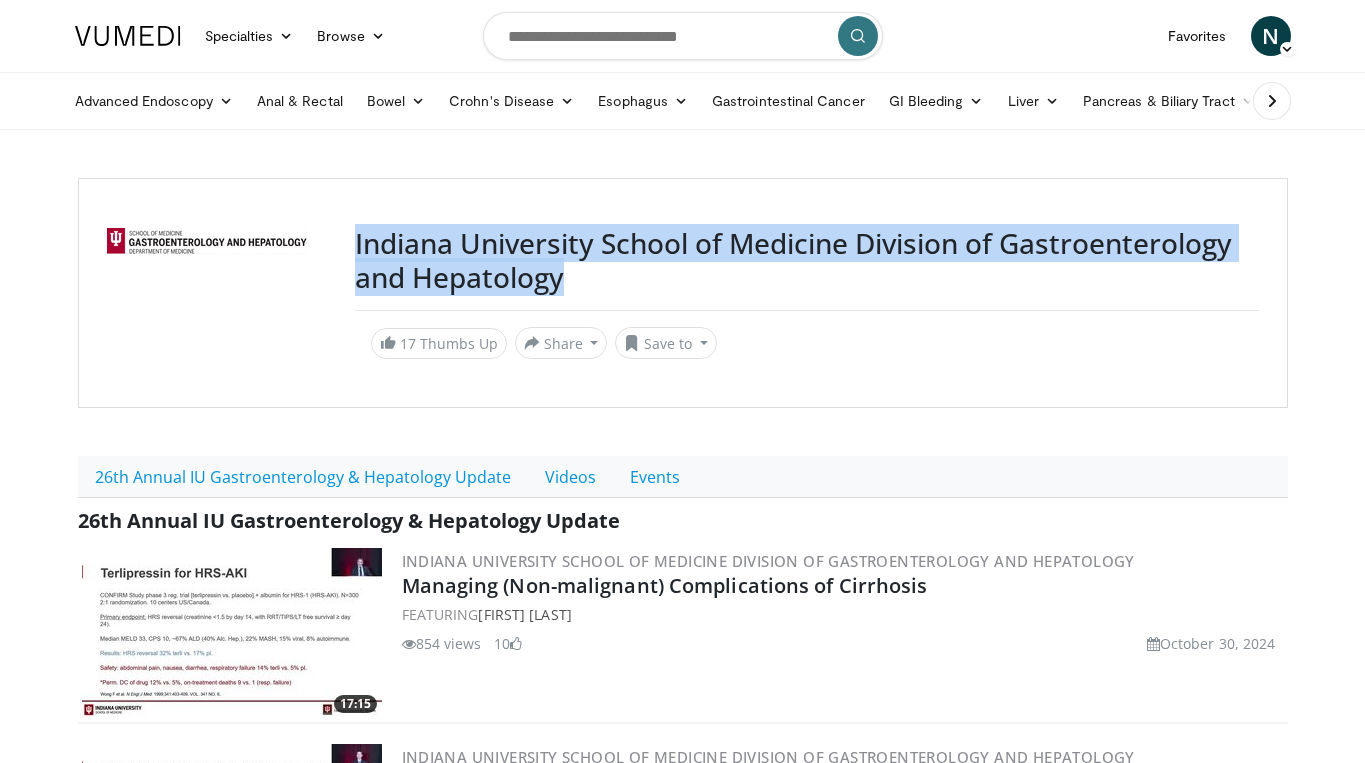 drag, startPoint x: 574, startPoint y: 285, endPoint x: 353, endPoint y: 257, distance: 222.7667 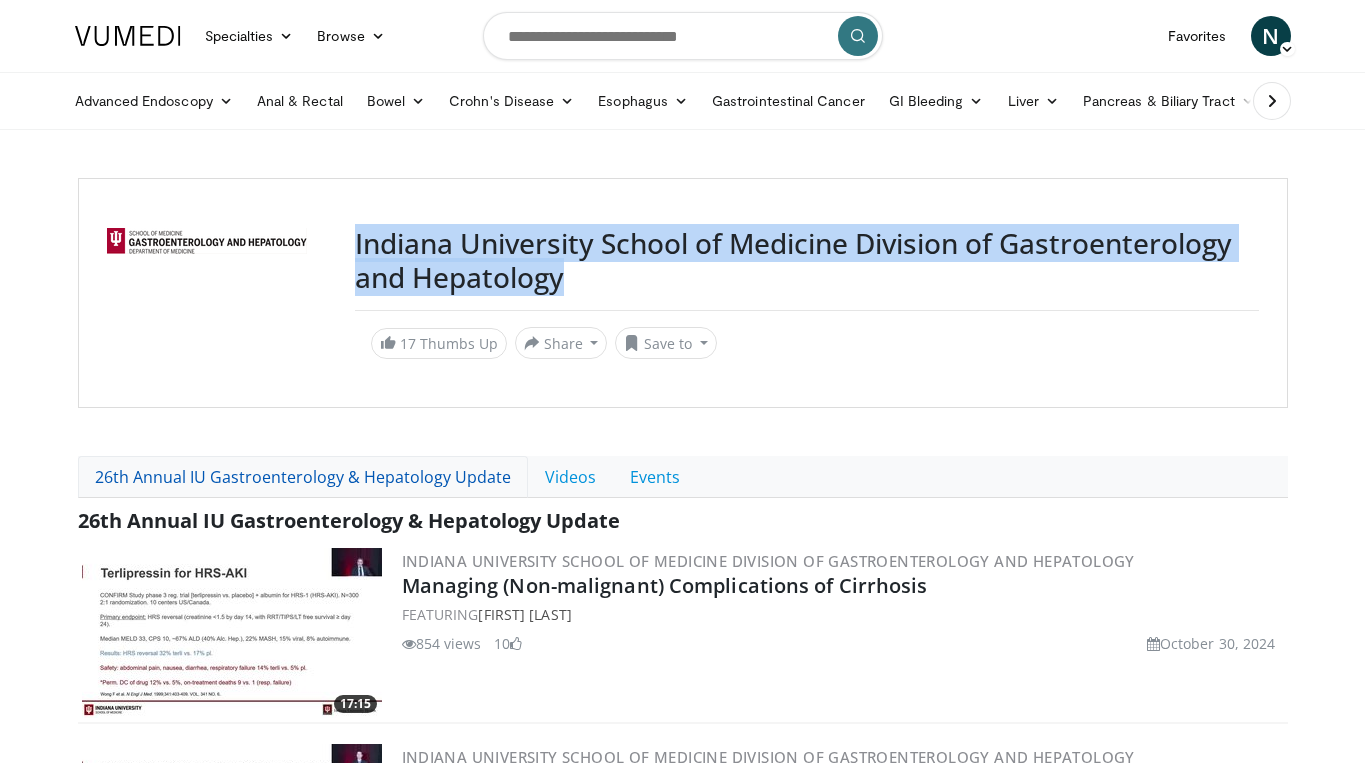 drag, startPoint x: 56, startPoint y: 461, endPoint x: 507, endPoint y: 482, distance: 451.48865 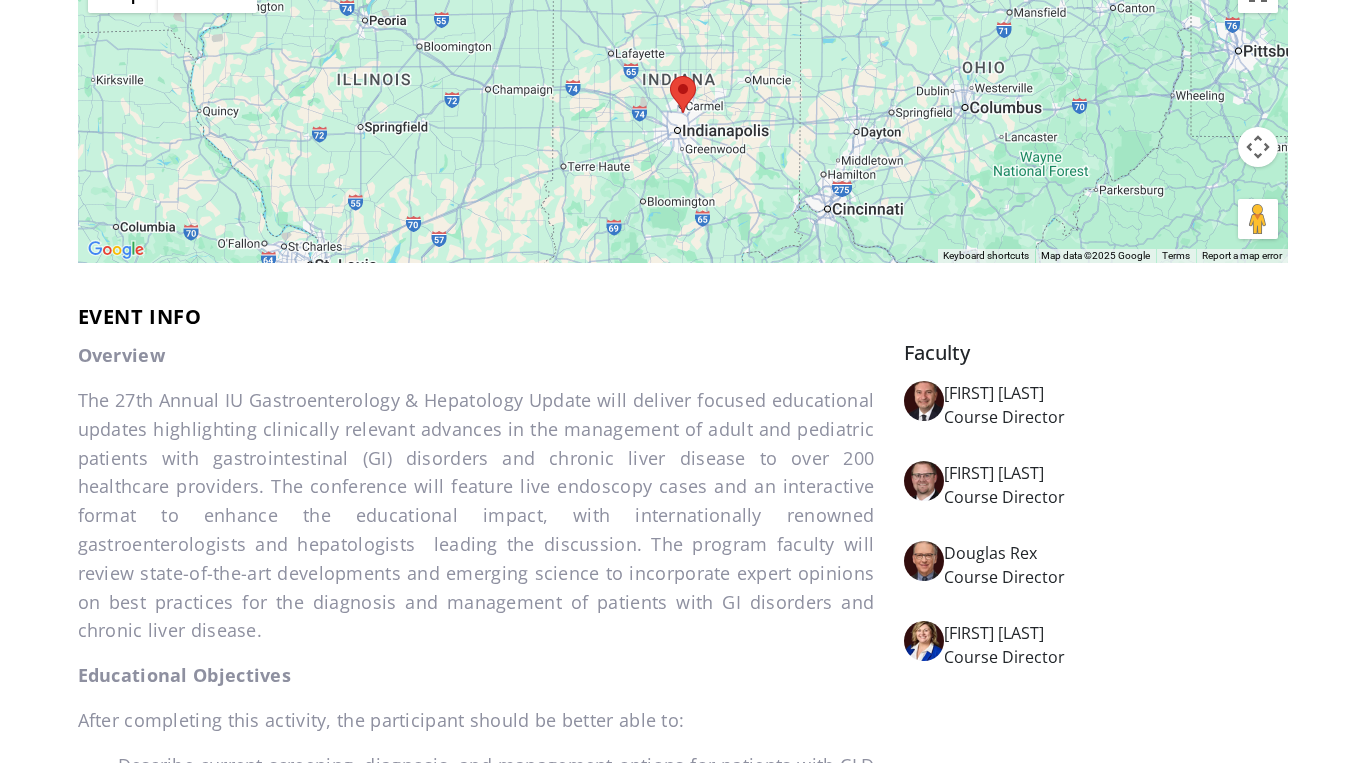 scroll, scrollTop: 576, scrollLeft: 0, axis: vertical 